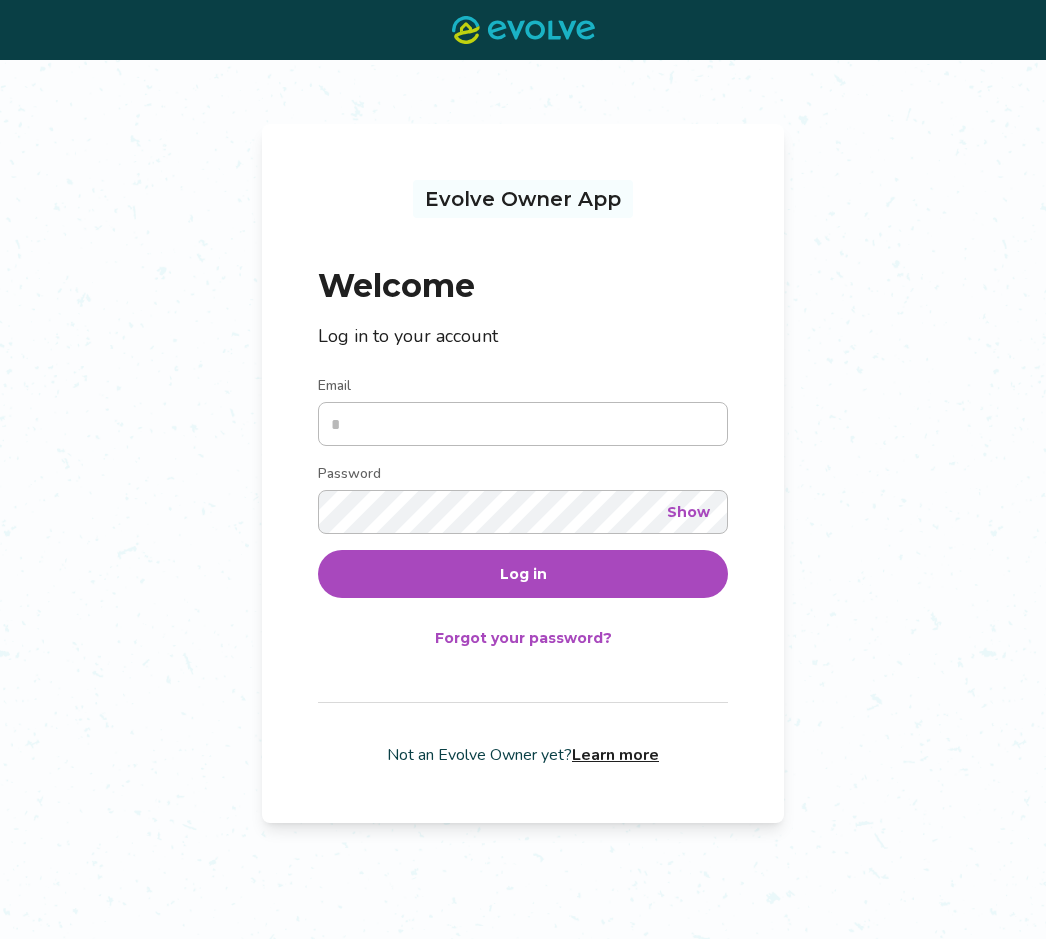 scroll, scrollTop: 0, scrollLeft: 0, axis: both 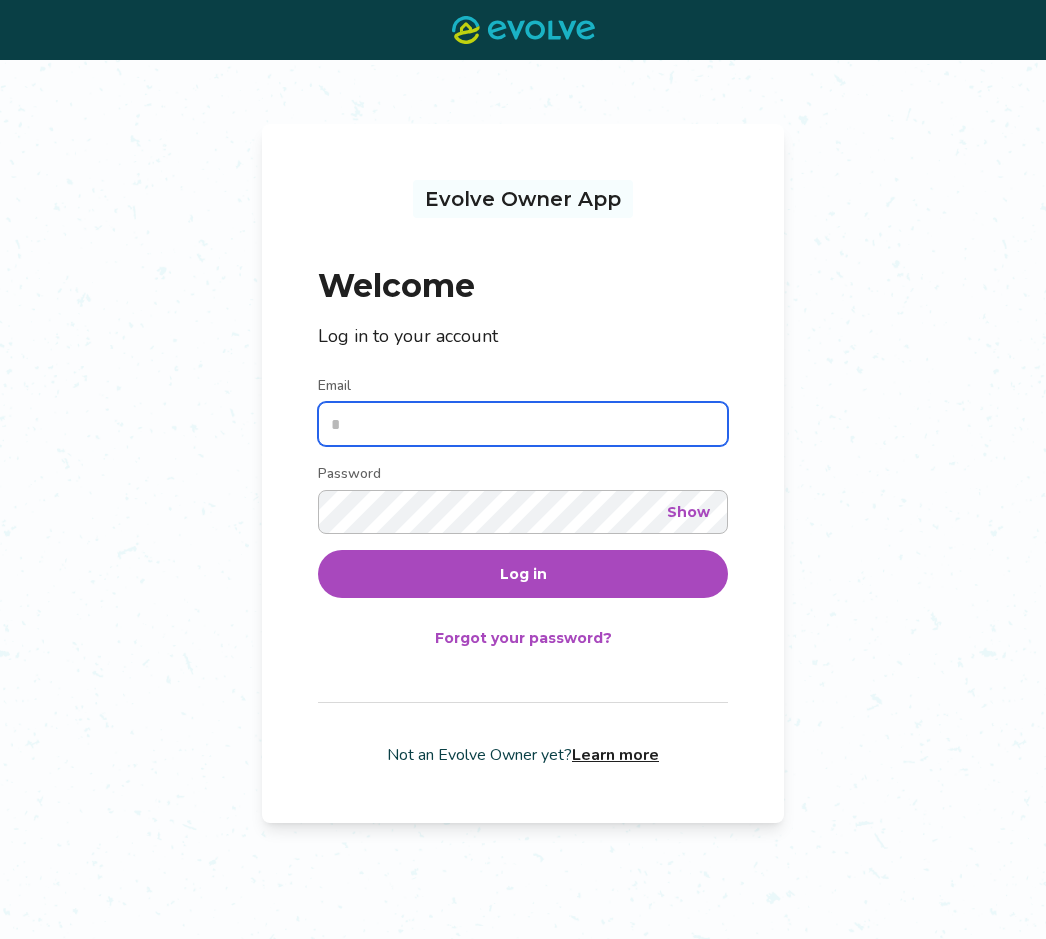 type on "**********" 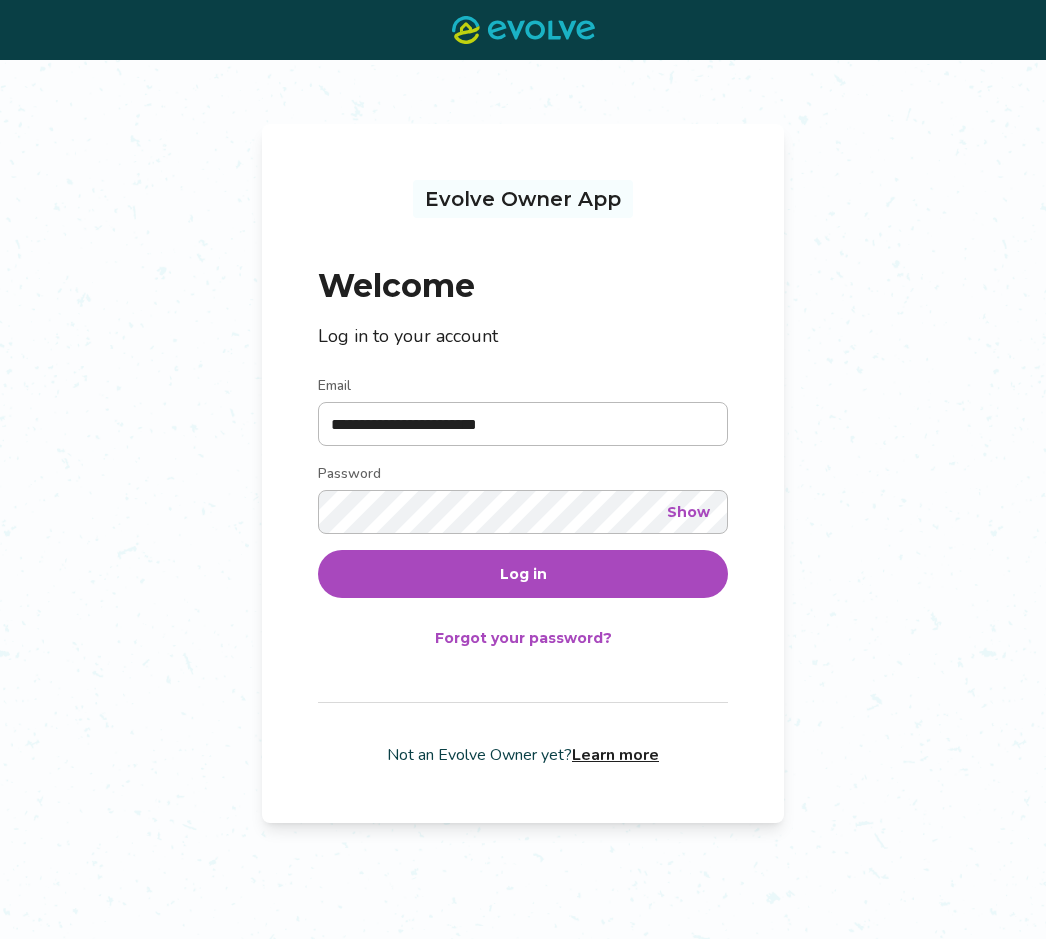 click on "Log in" at bounding box center (523, 574) 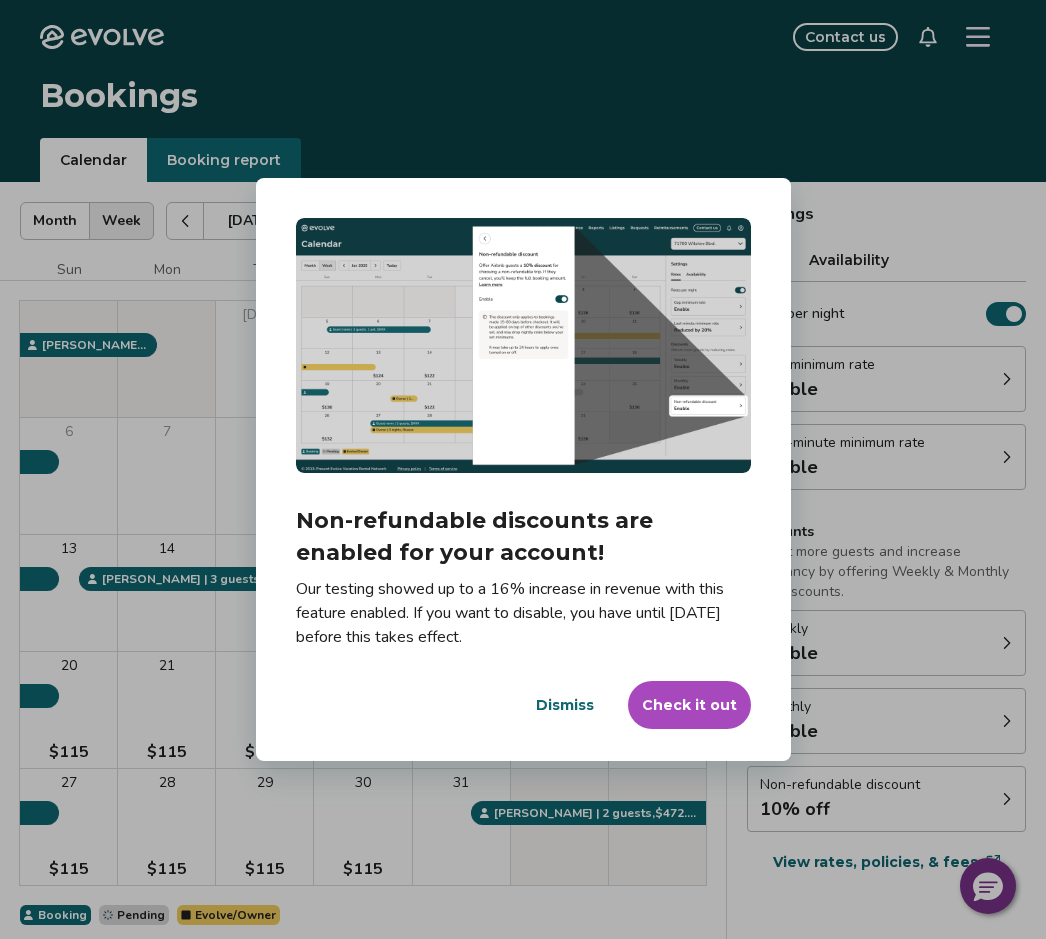 click on "Check it out" at bounding box center [689, 705] 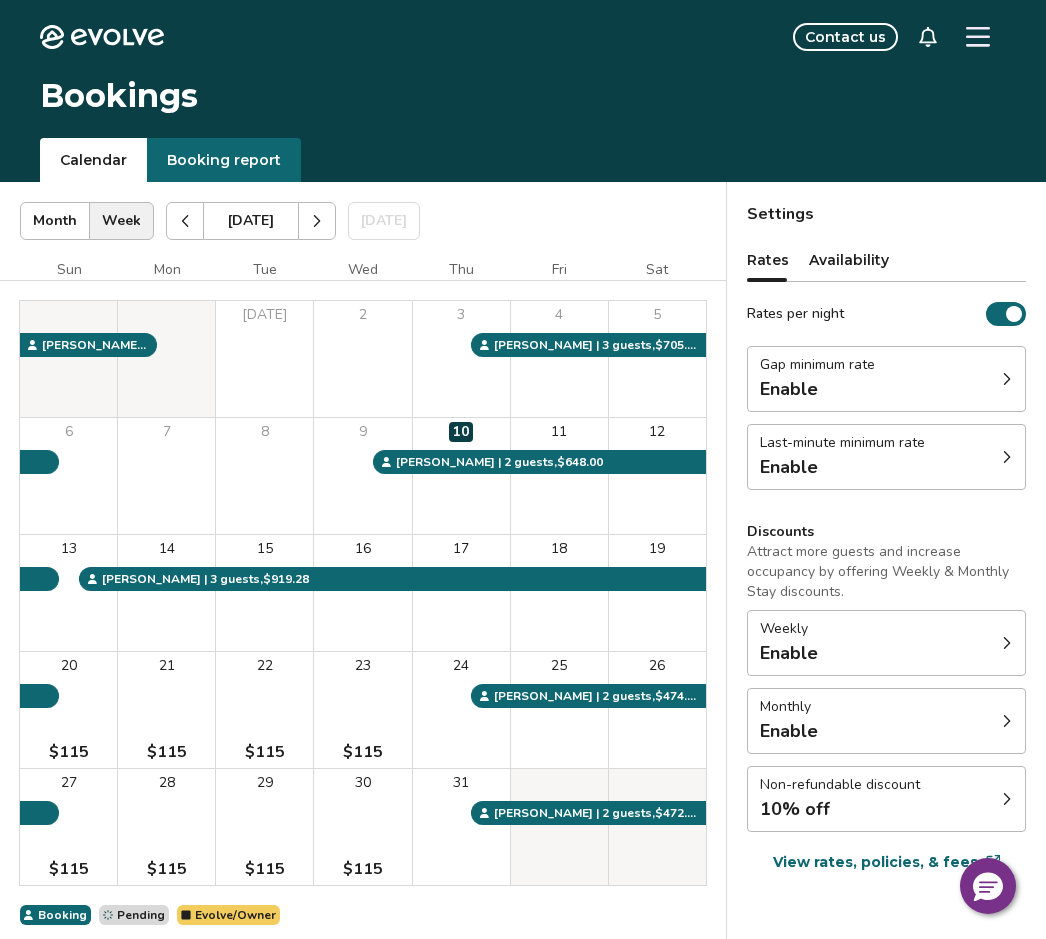 click at bounding box center [1007, 457] 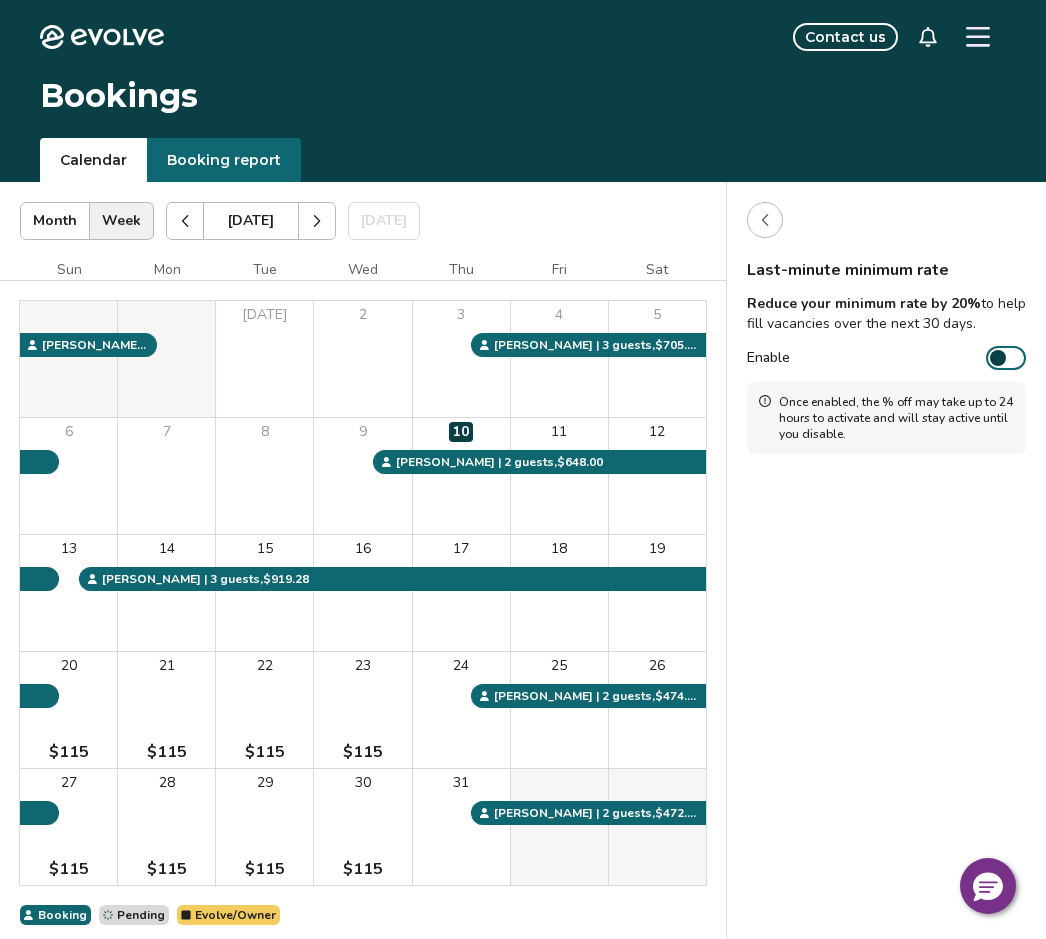 click on "Enable" at bounding box center [1006, 358] 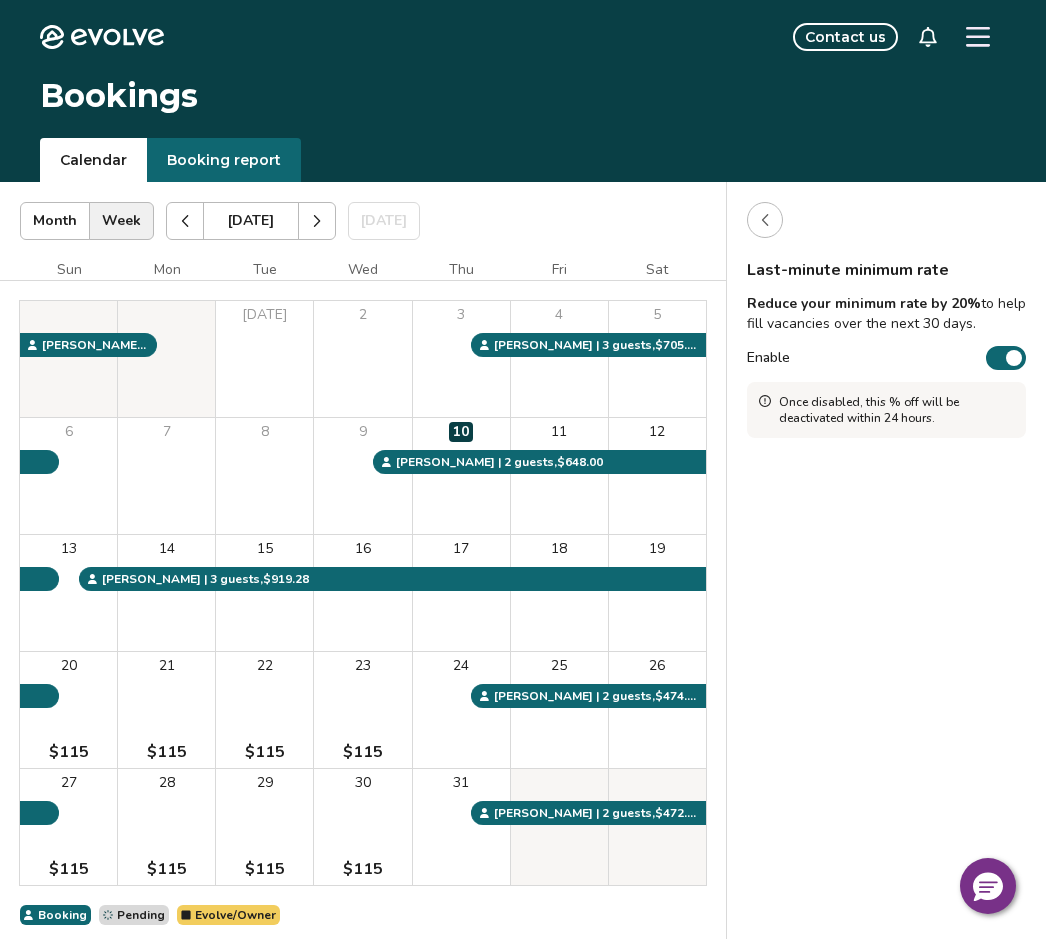 click at bounding box center [1014, 358] 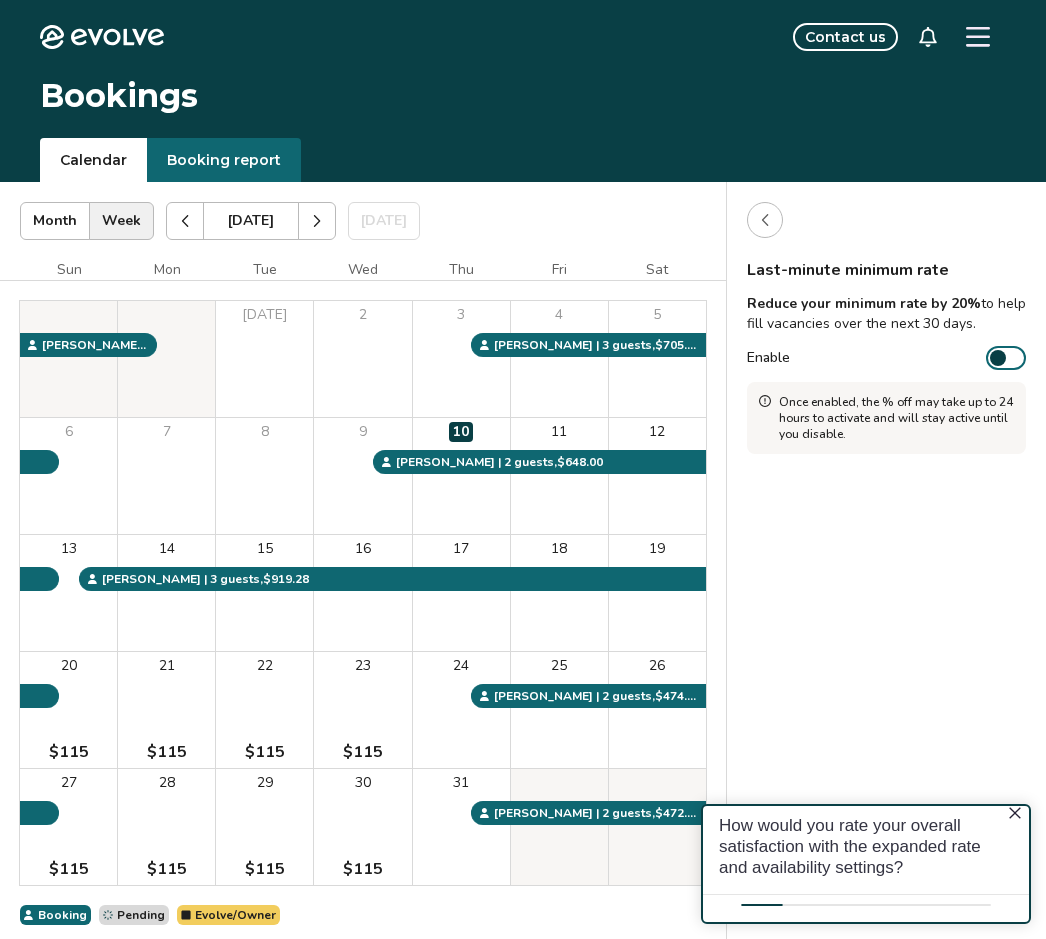 scroll, scrollTop: 0, scrollLeft: 0, axis: both 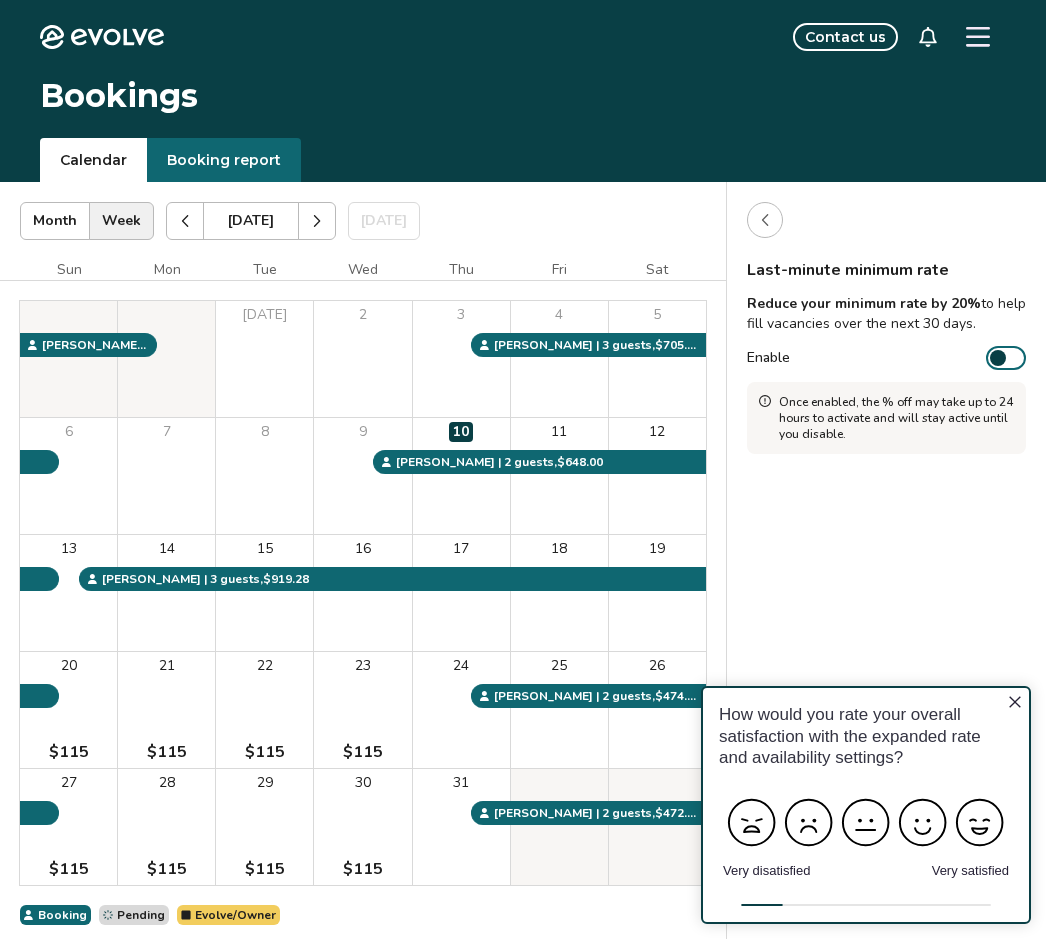 click at bounding box center (765, 220) 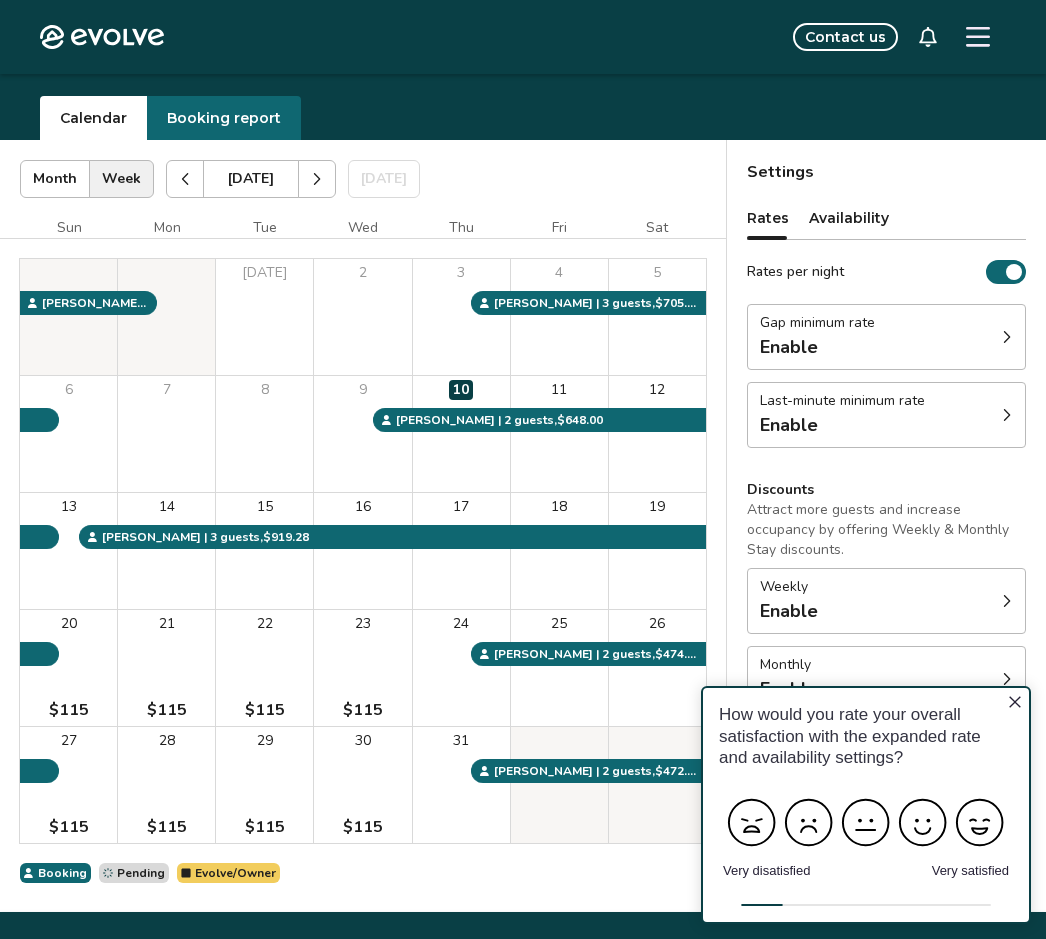 scroll, scrollTop: 59, scrollLeft: 0, axis: vertical 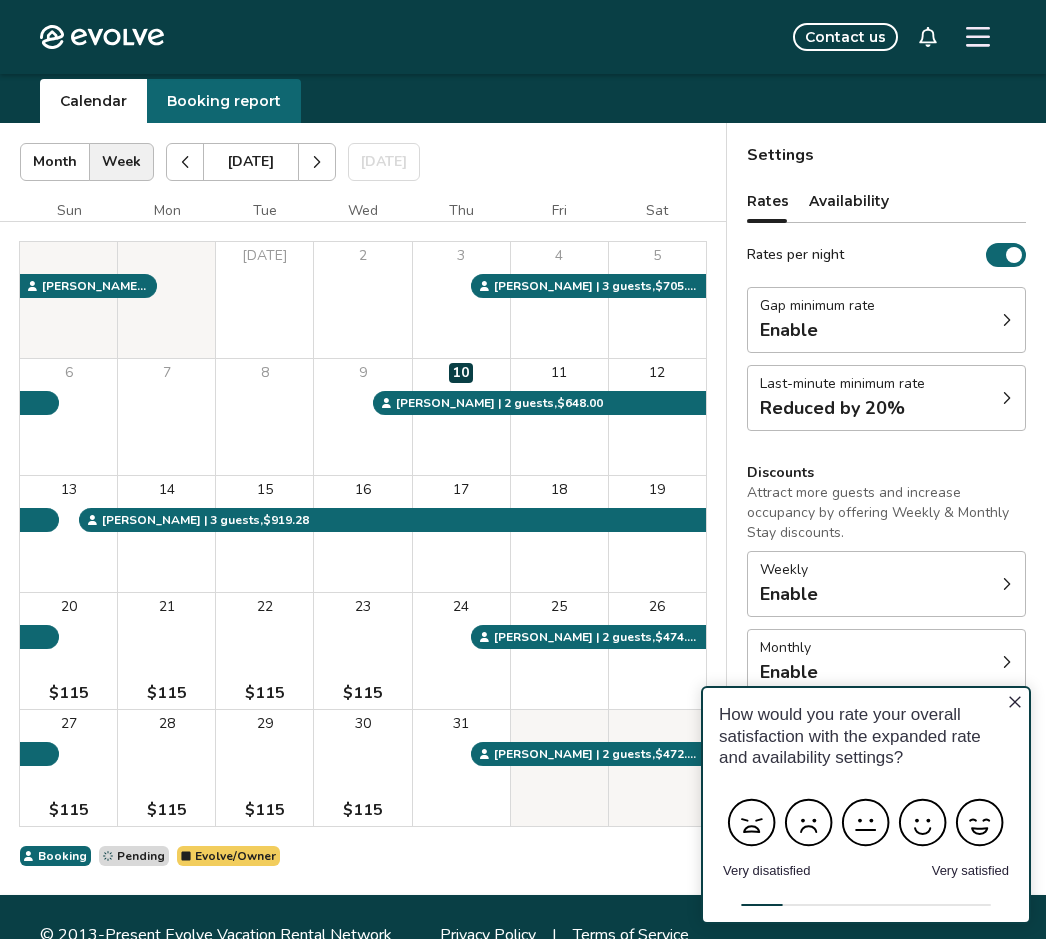 click at bounding box center [1015, 702] 